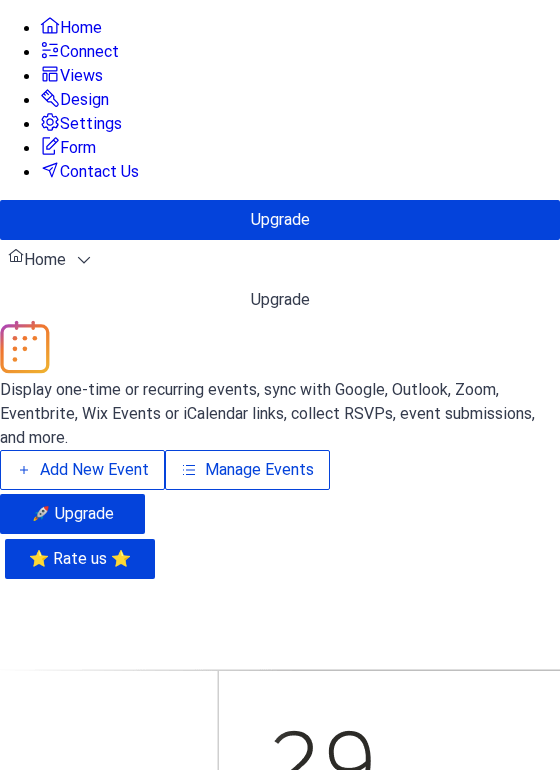 scroll, scrollTop: 0, scrollLeft: 0, axis: both 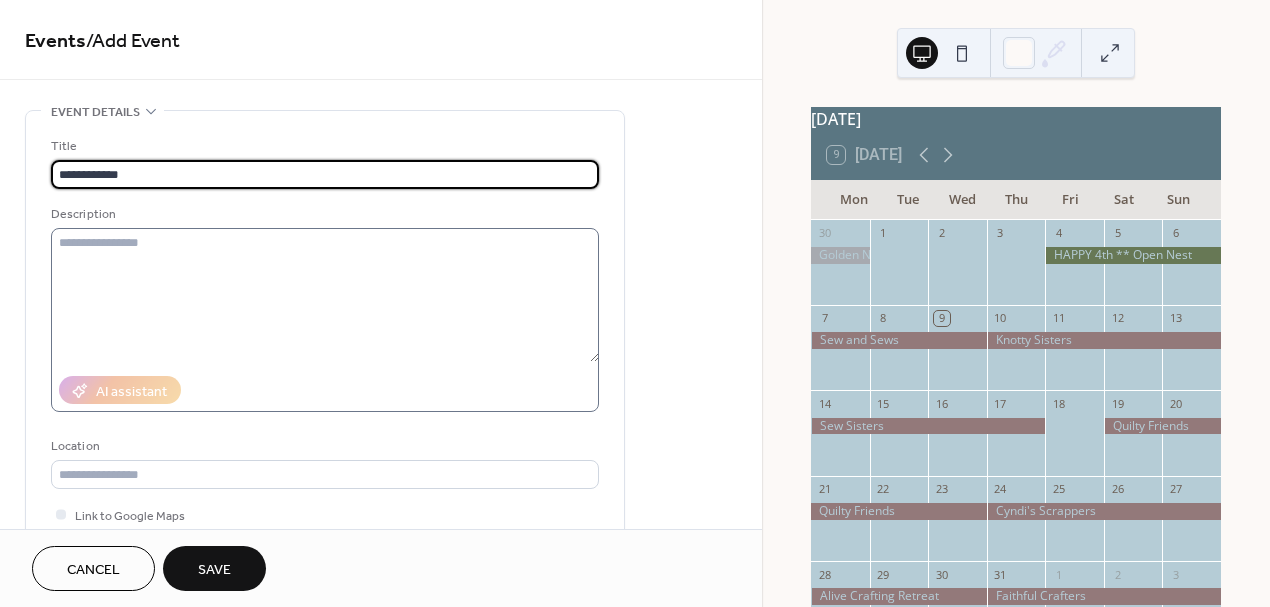 type on "**********" 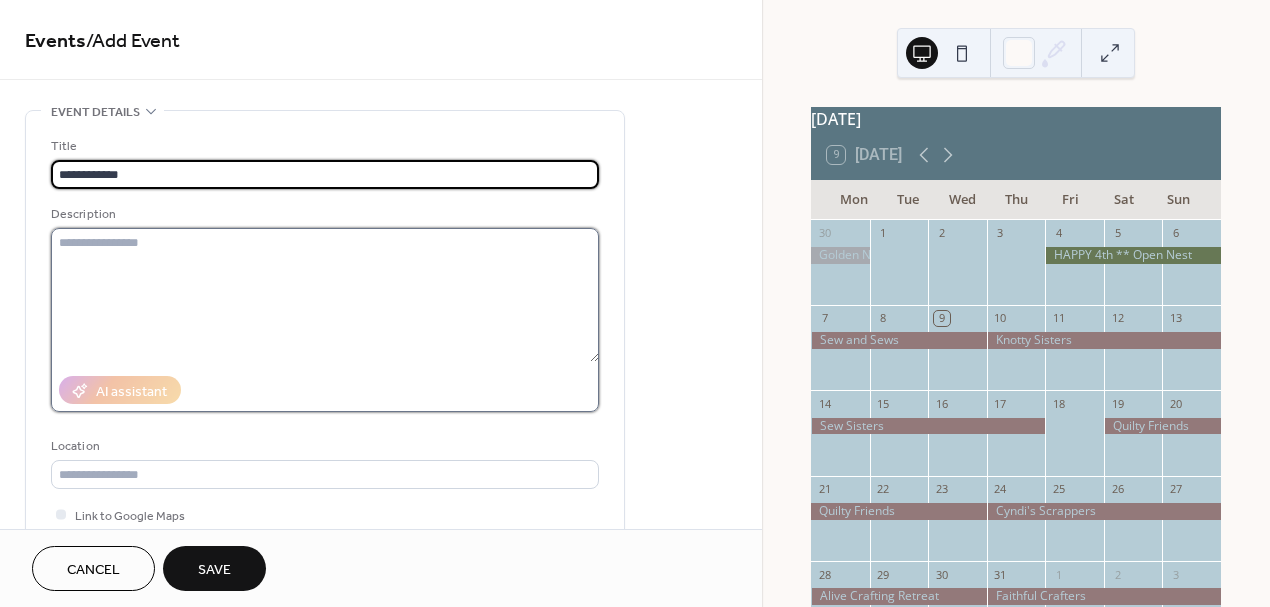 click at bounding box center [325, 295] 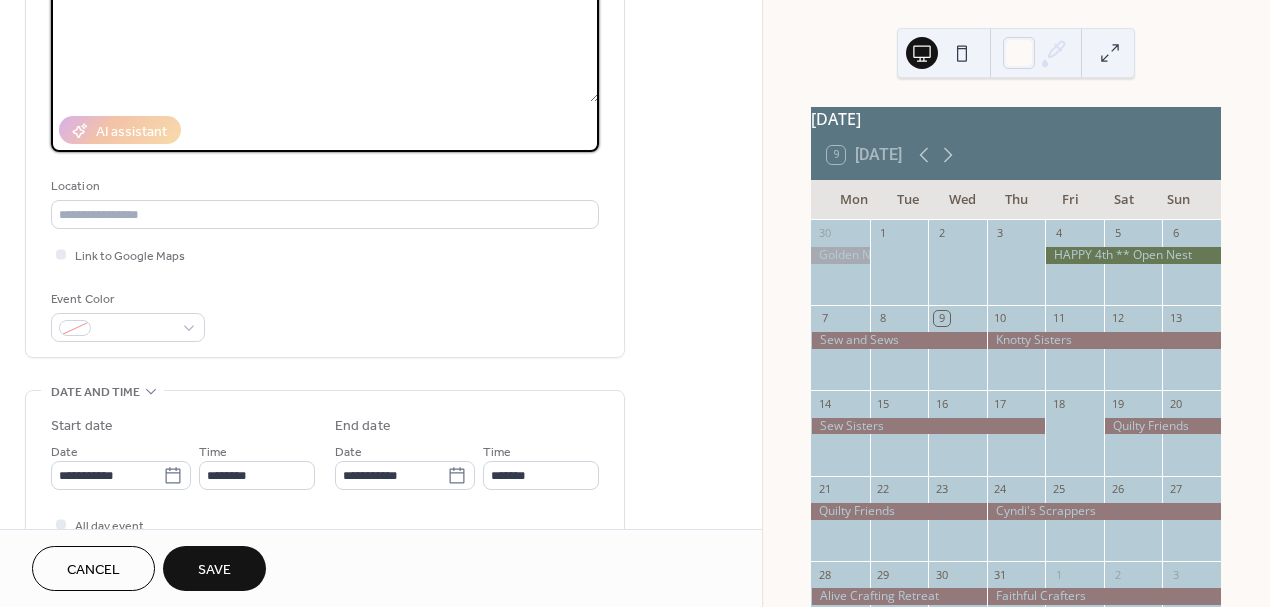 scroll, scrollTop: 260, scrollLeft: 0, axis: vertical 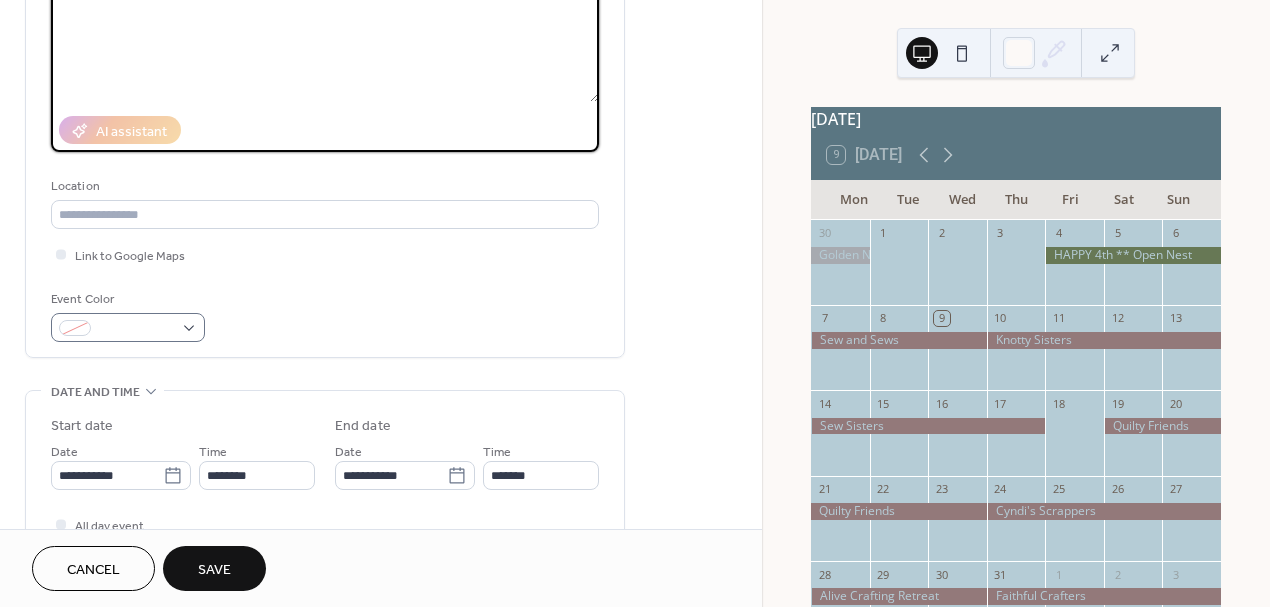 type on "**********" 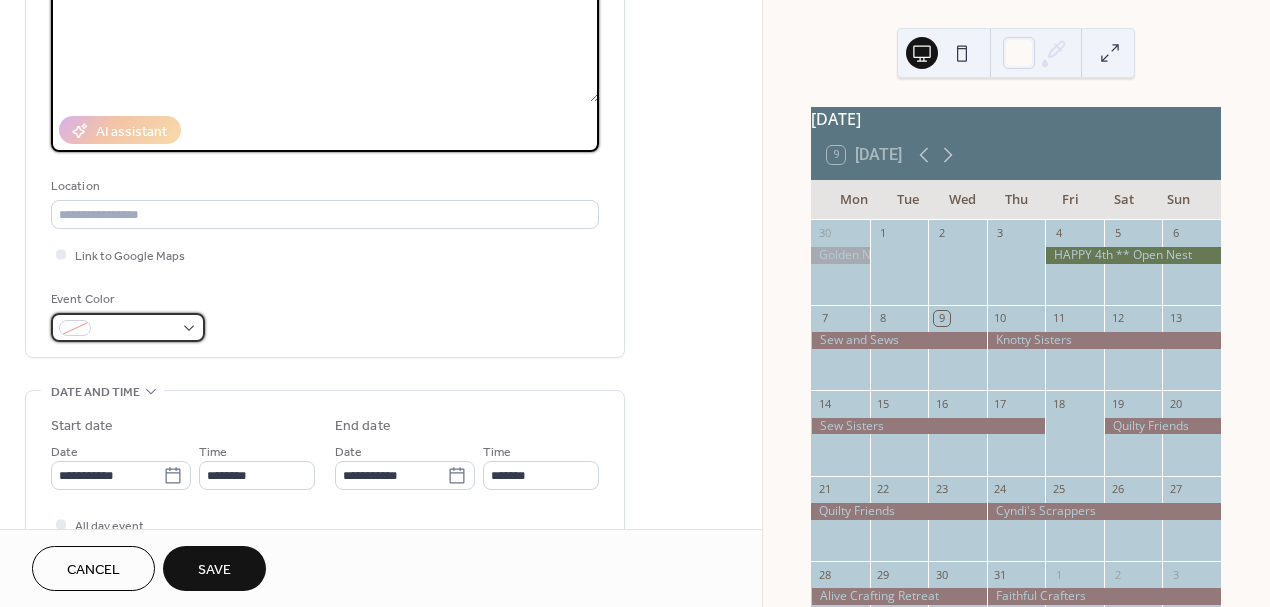 click at bounding box center (136, 329) 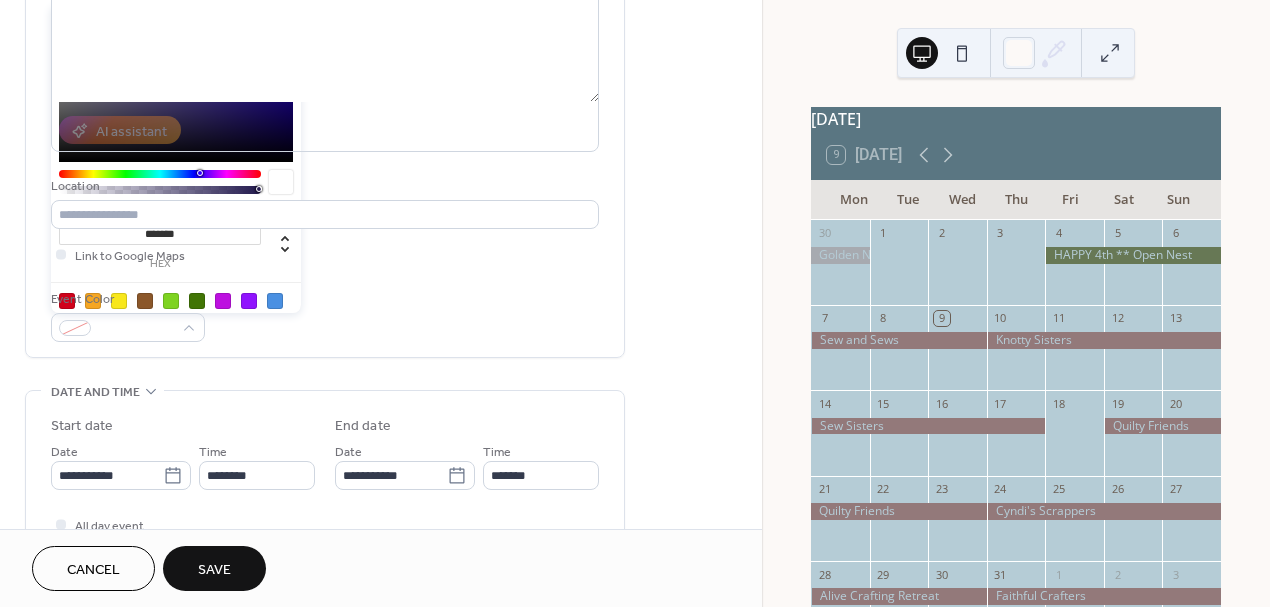 click on "*******" at bounding box center [160, 234] 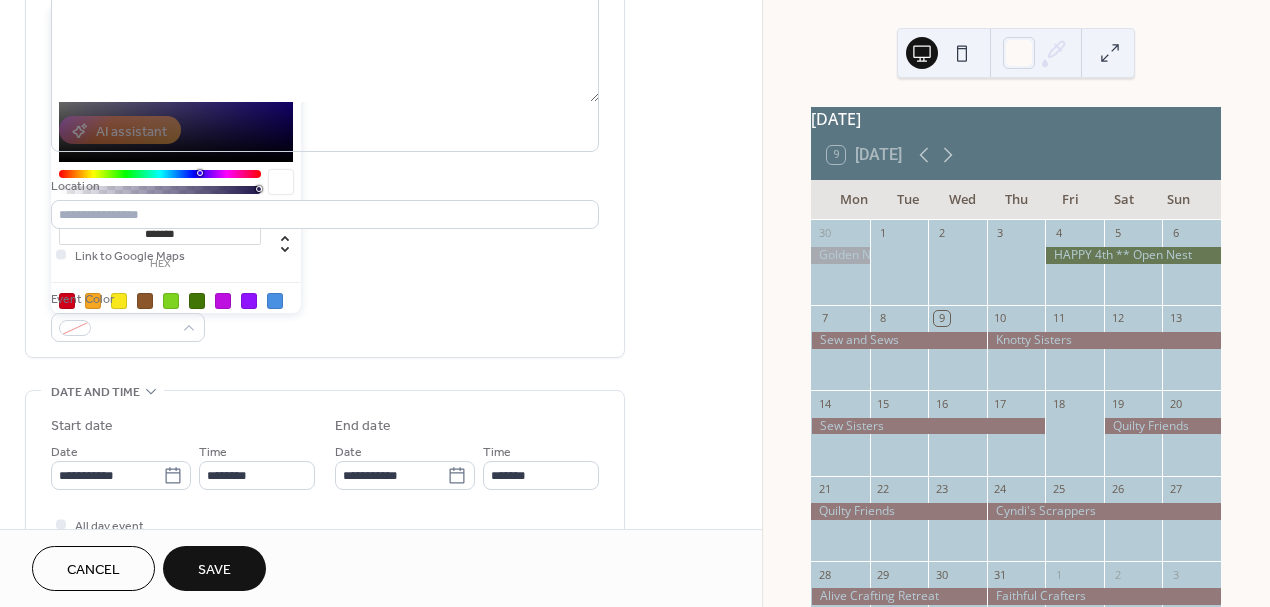 click on "*******" at bounding box center [160, 234] 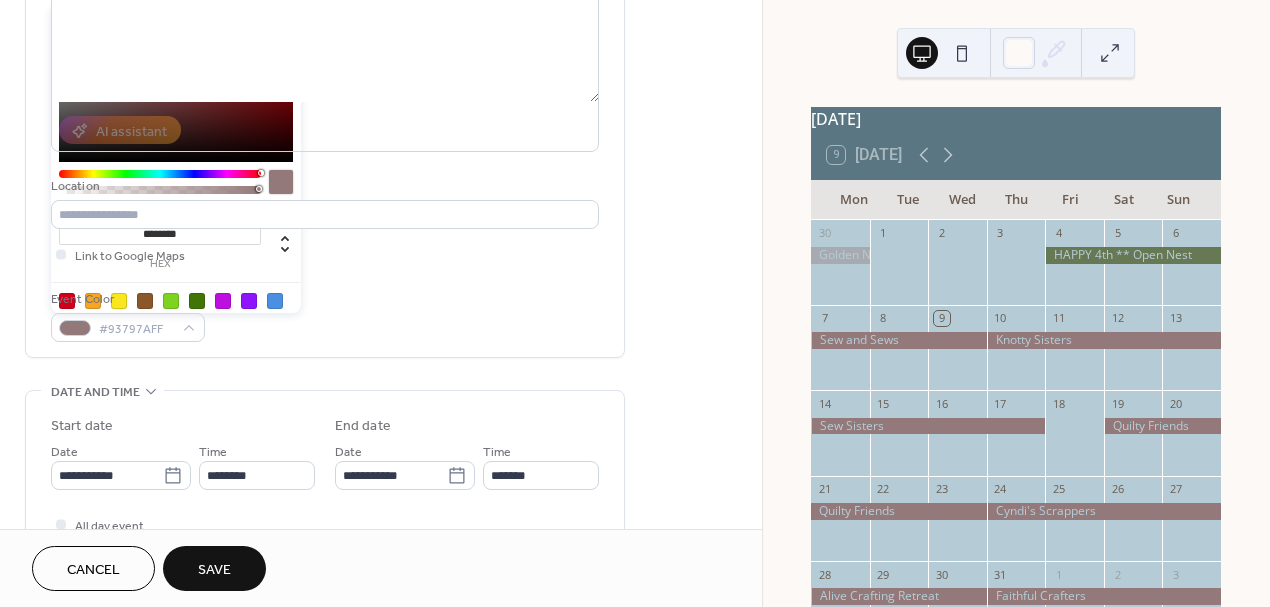 type on "*********" 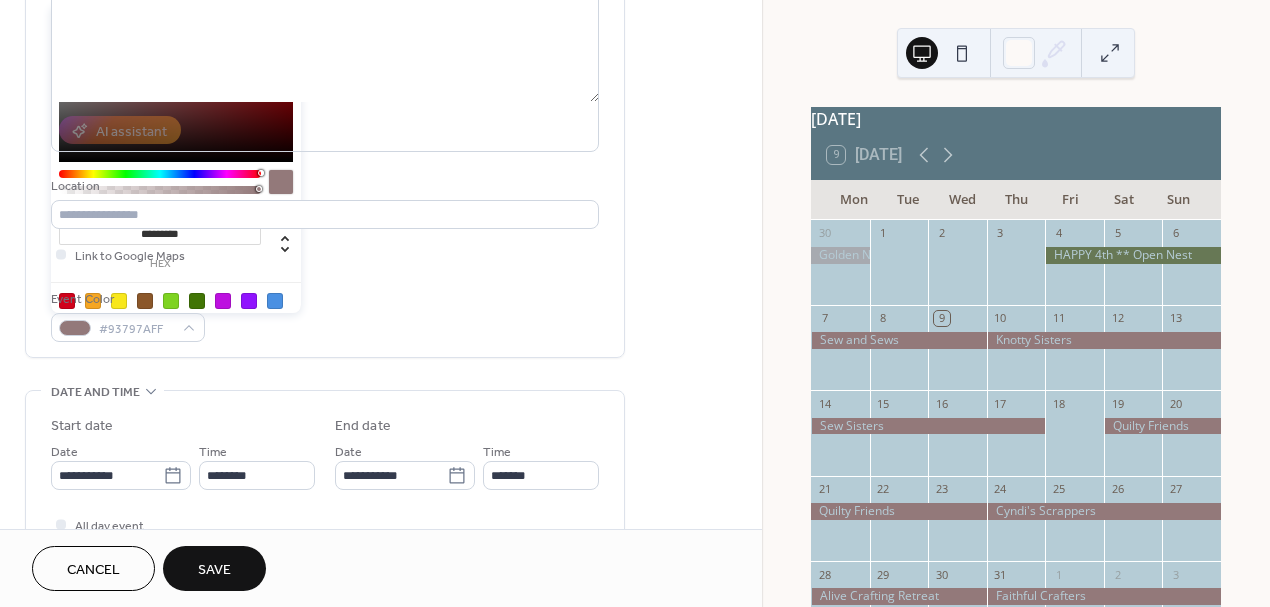 click on "Link to Google Maps" at bounding box center (325, 254) 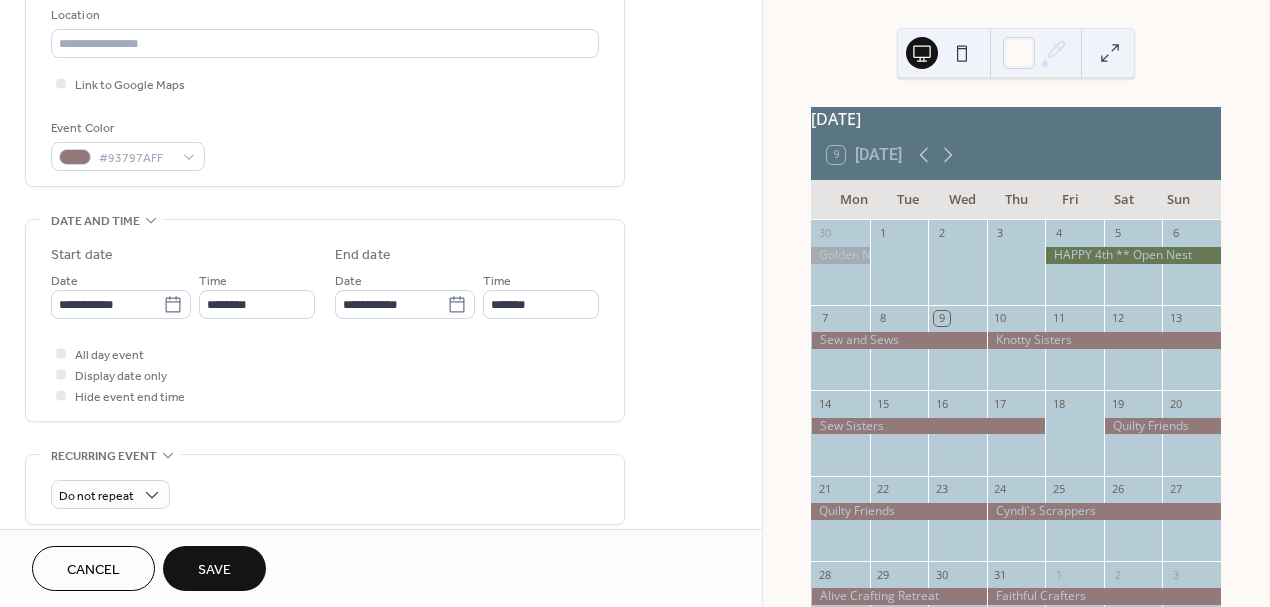 scroll, scrollTop: 432, scrollLeft: 0, axis: vertical 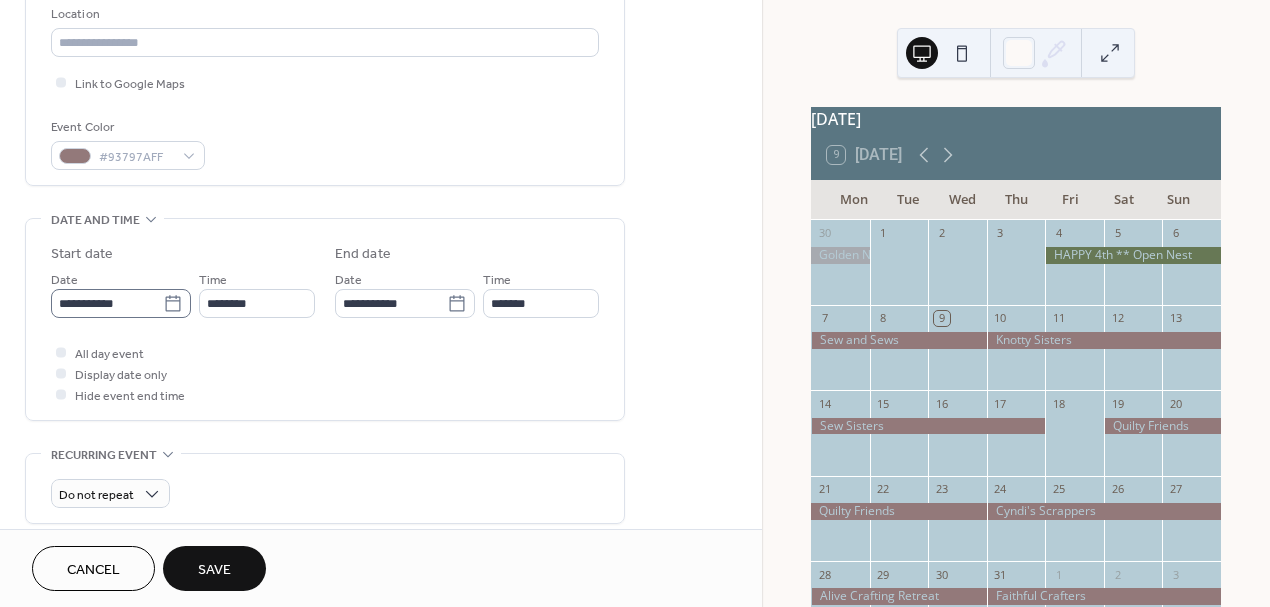 click 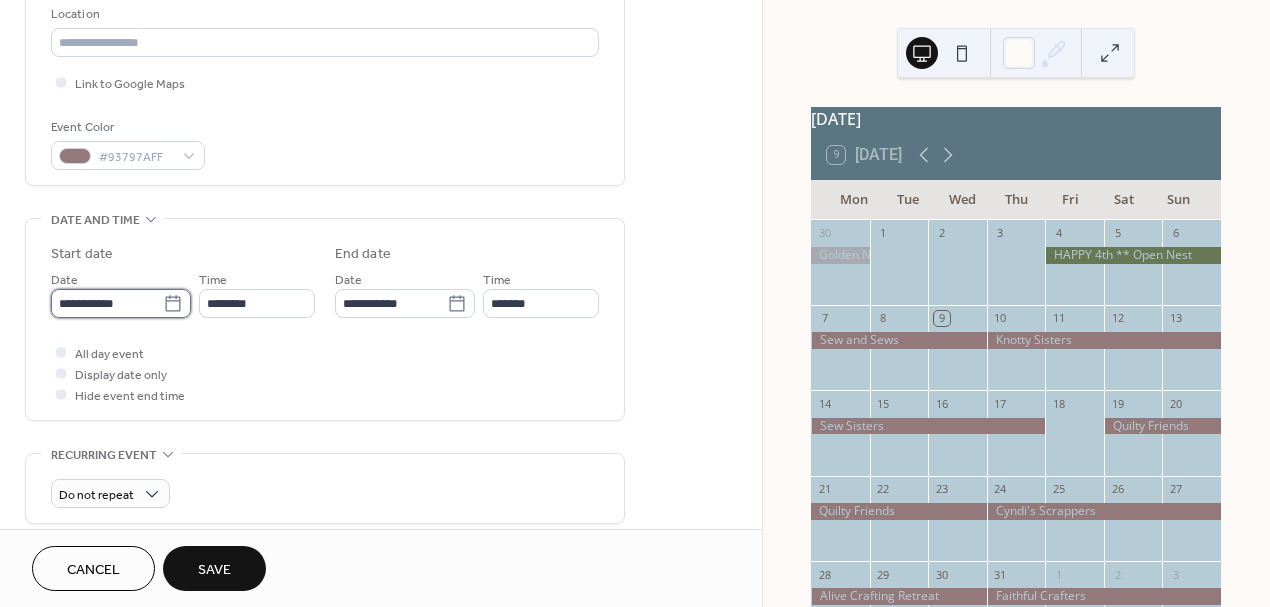 click on "**********" at bounding box center (107, 303) 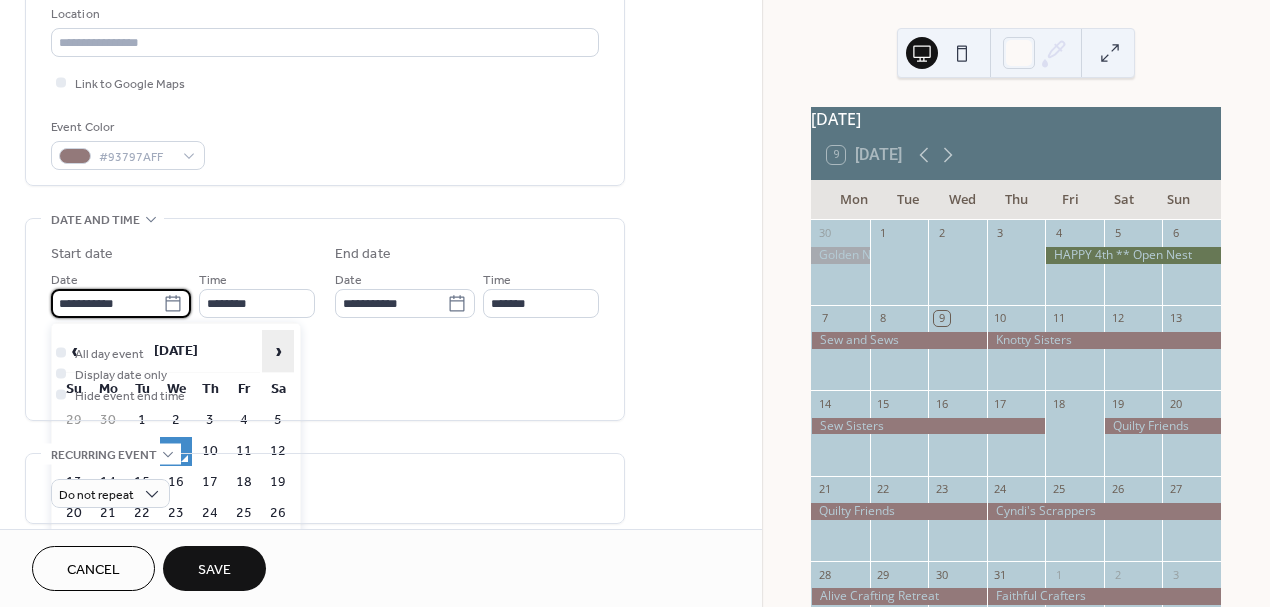 click on "›" at bounding box center [278, 351] 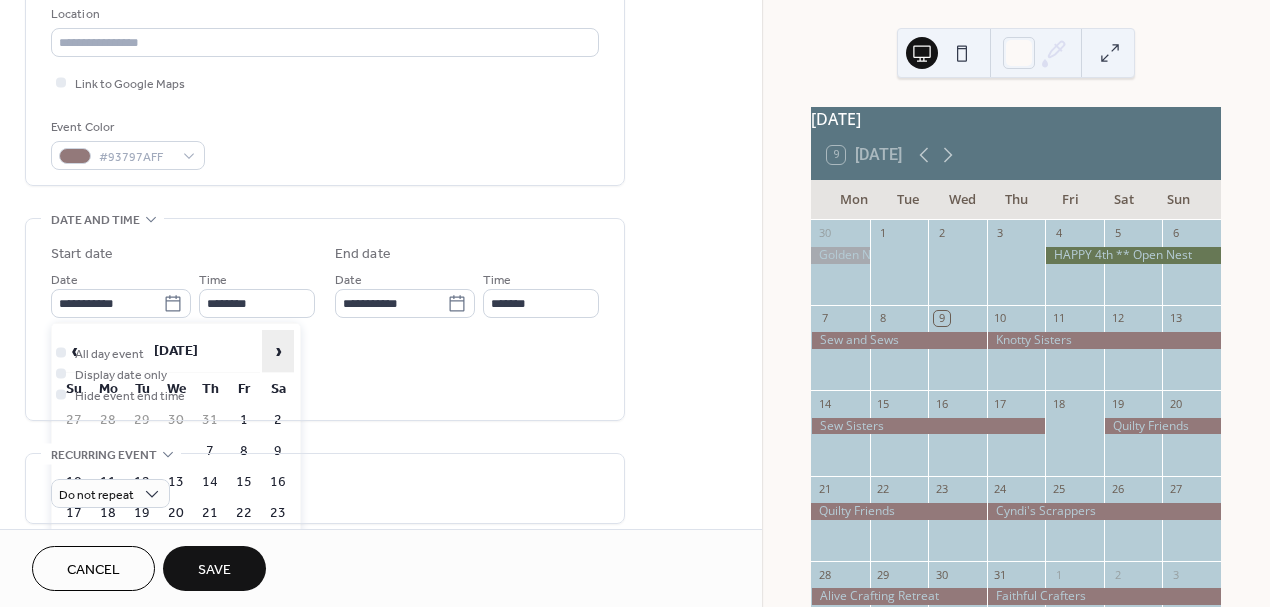 click on "›" at bounding box center [278, 351] 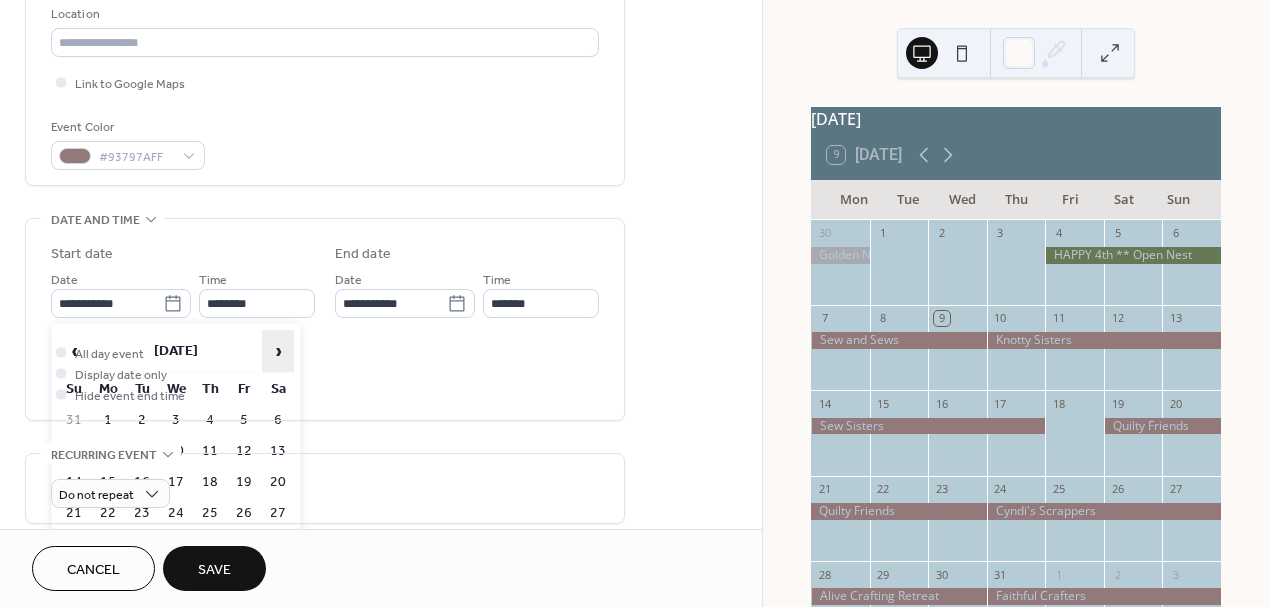 click on "›" at bounding box center (278, 351) 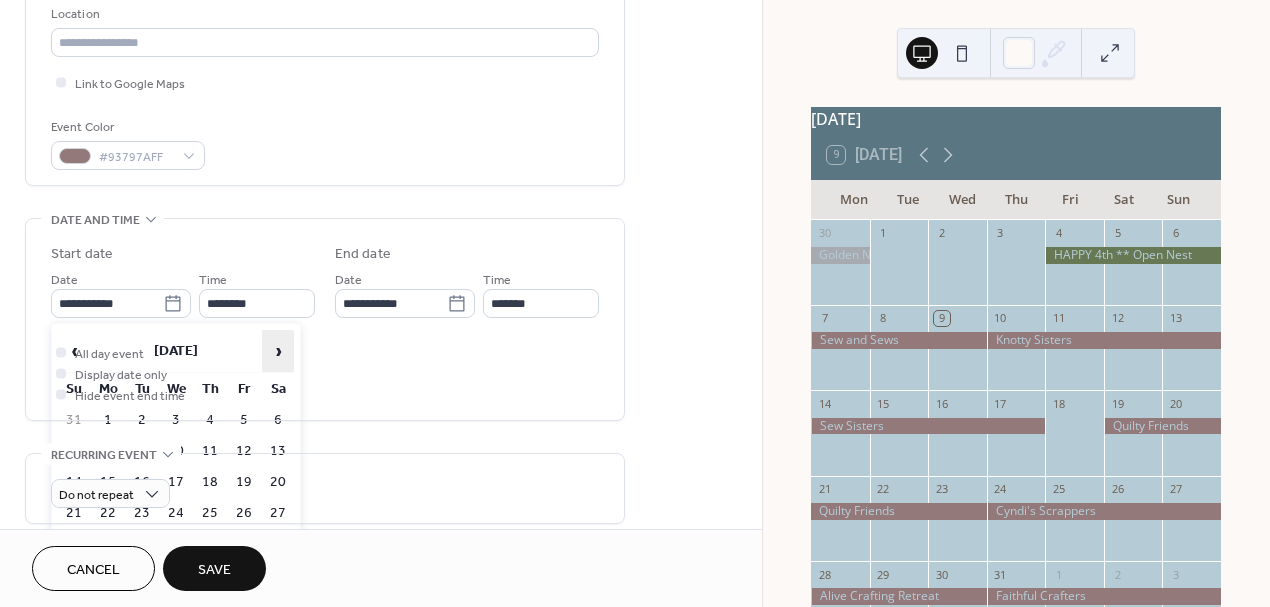 click on "›" at bounding box center (278, 351) 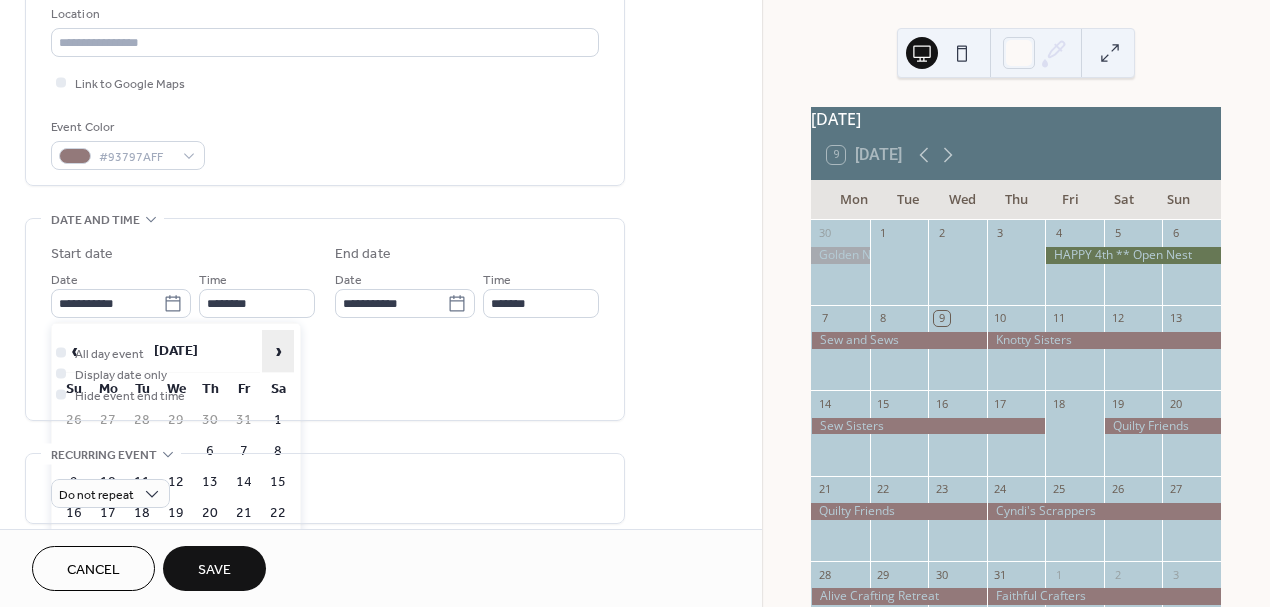 click on "›" at bounding box center (278, 351) 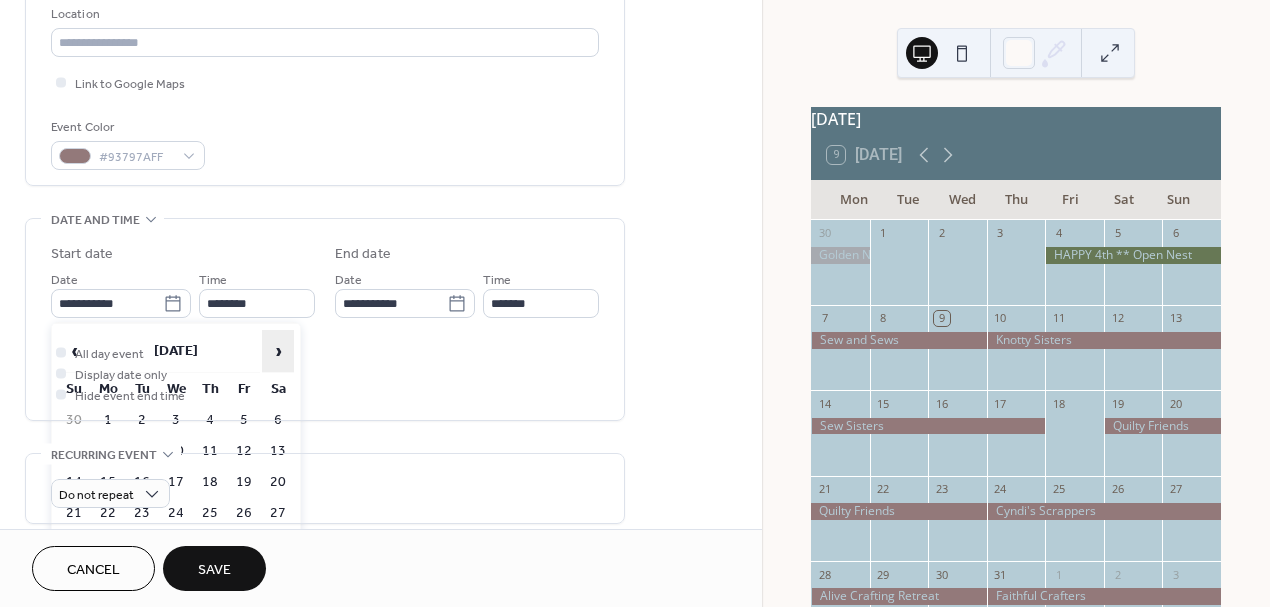 click on "›" at bounding box center (278, 351) 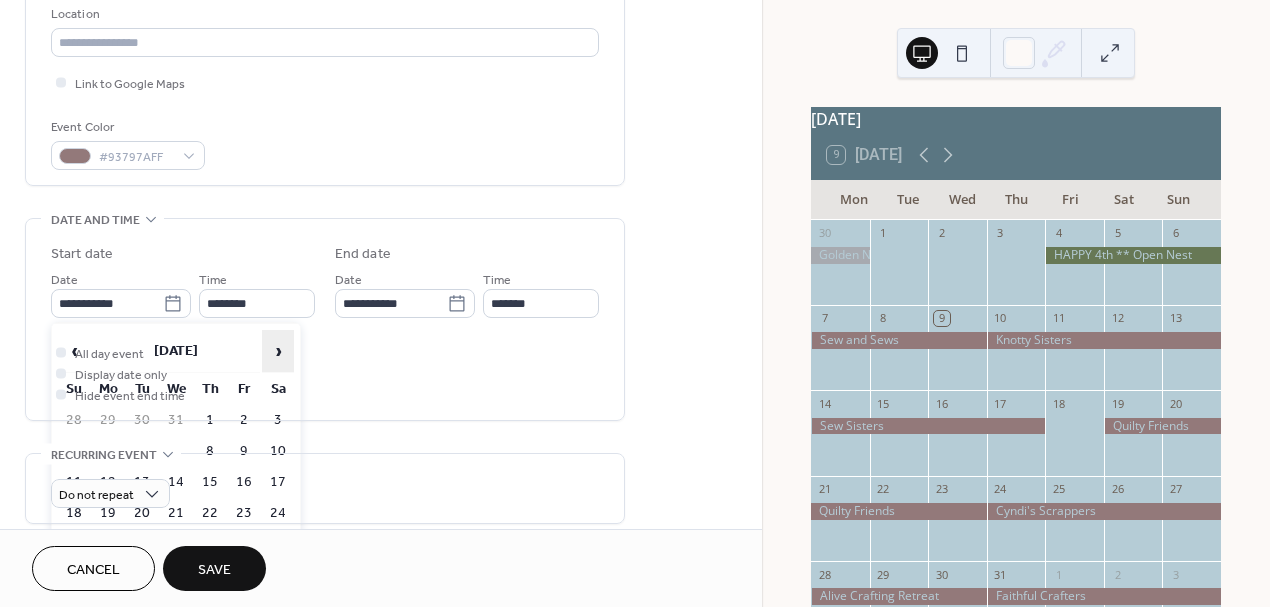 click on "›" at bounding box center [278, 351] 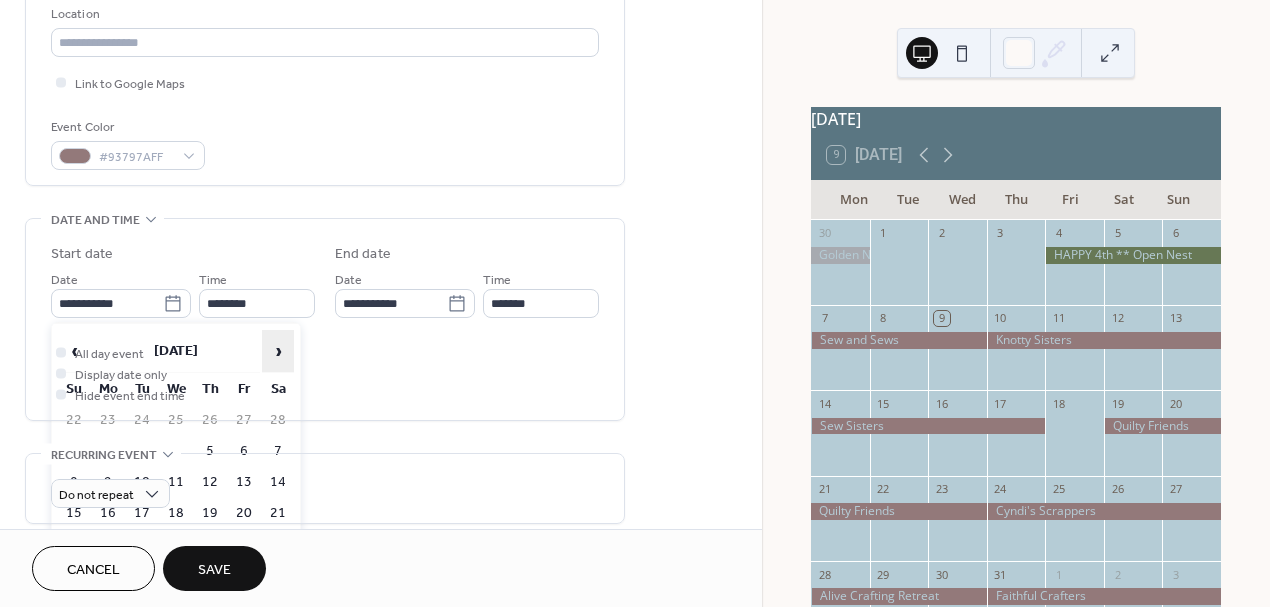 click on "›" at bounding box center (278, 351) 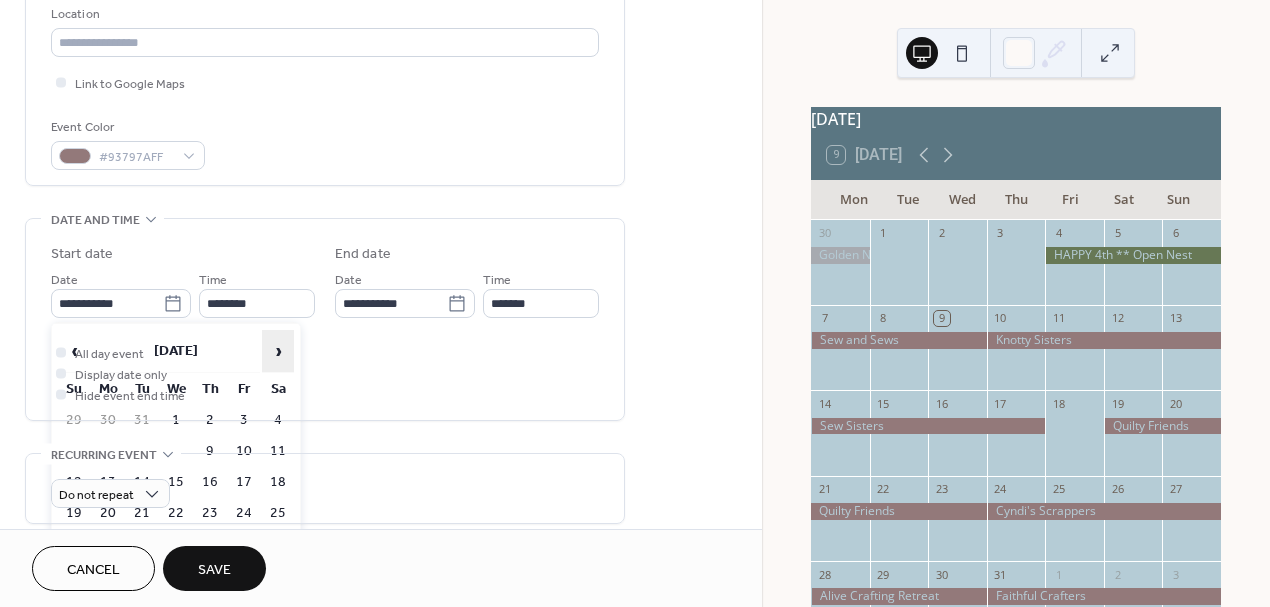 click on "›" at bounding box center [278, 351] 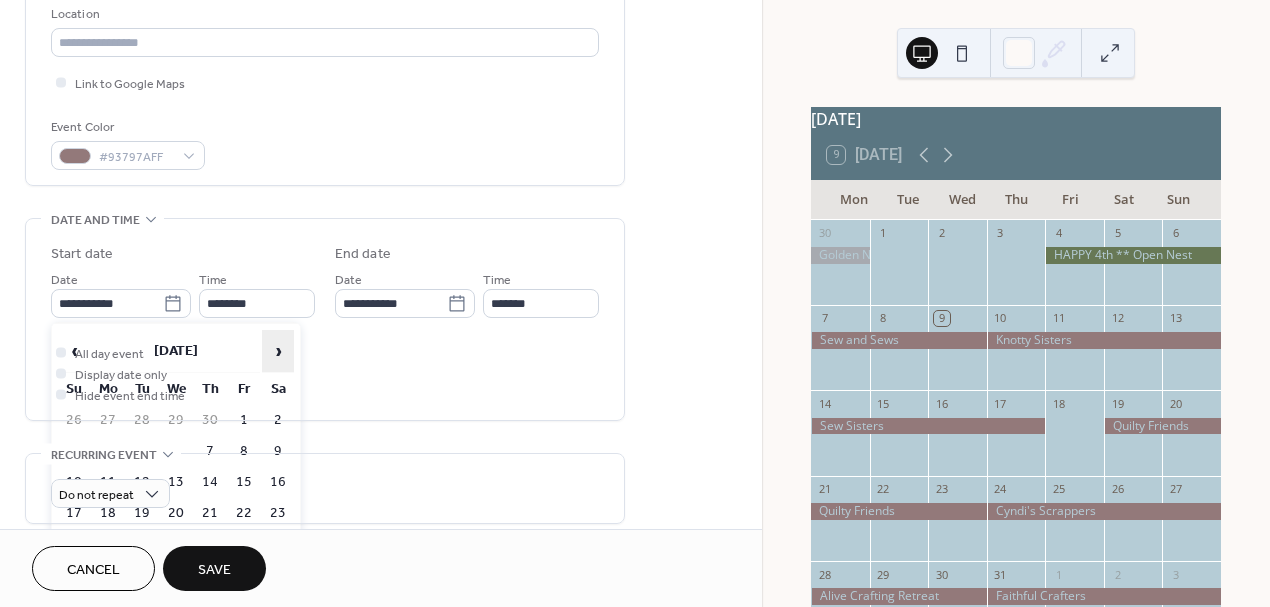 click on "›" at bounding box center (278, 351) 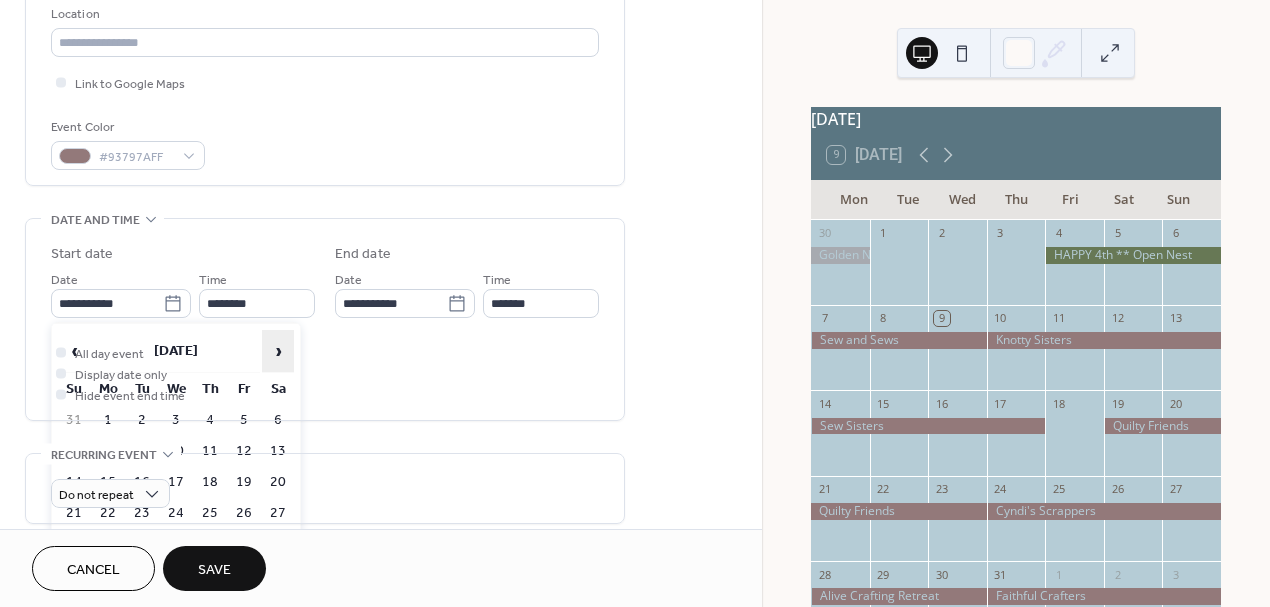 click on "›" at bounding box center (278, 351) 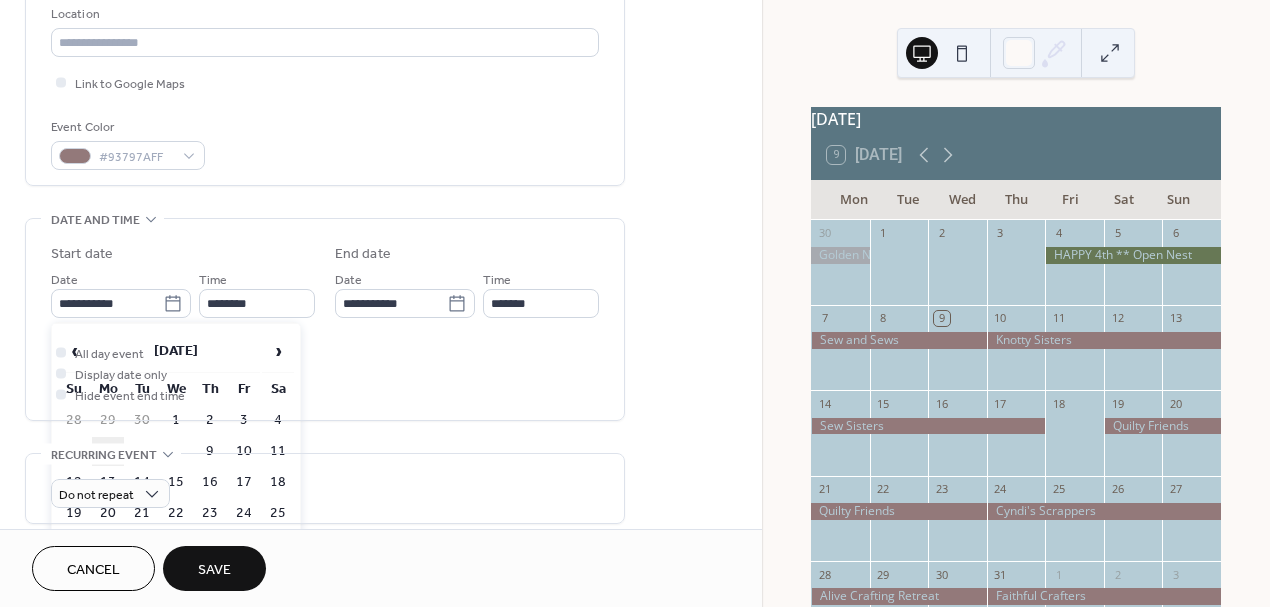 click on "6" at bounding box center [108, 451] 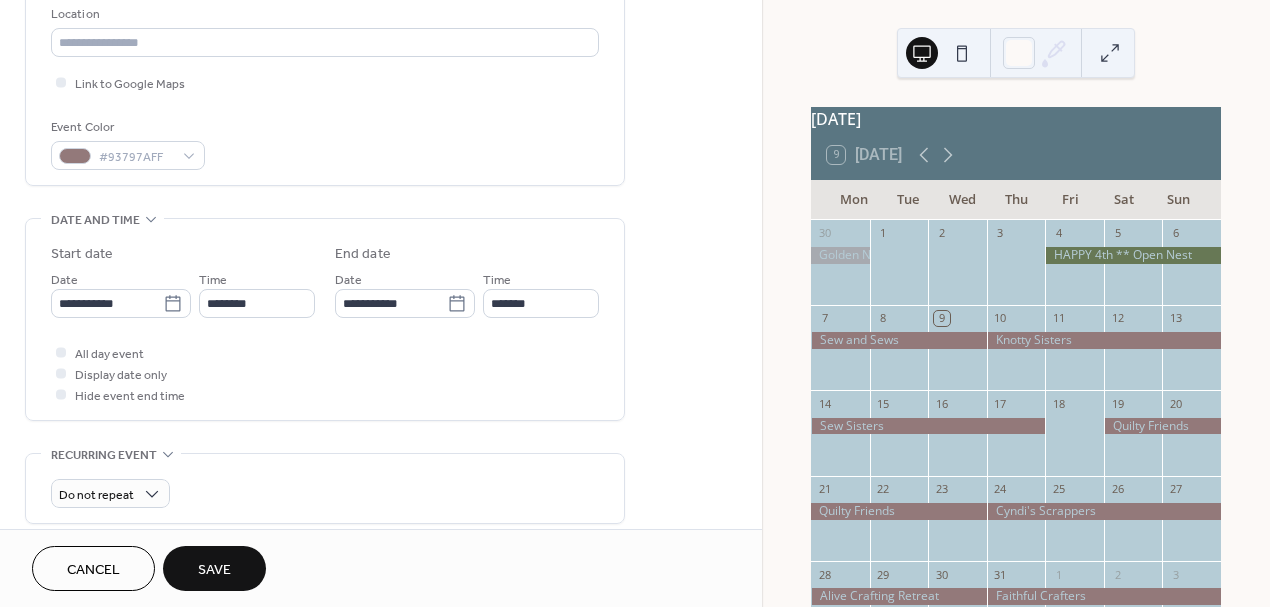 type on "**********" 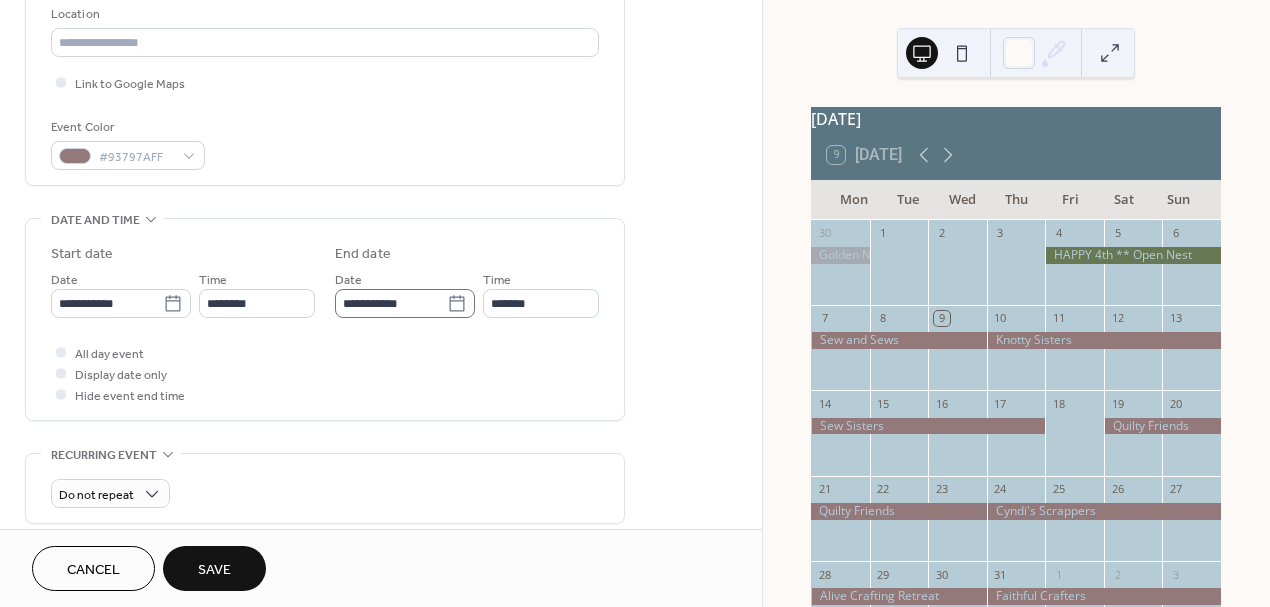 click 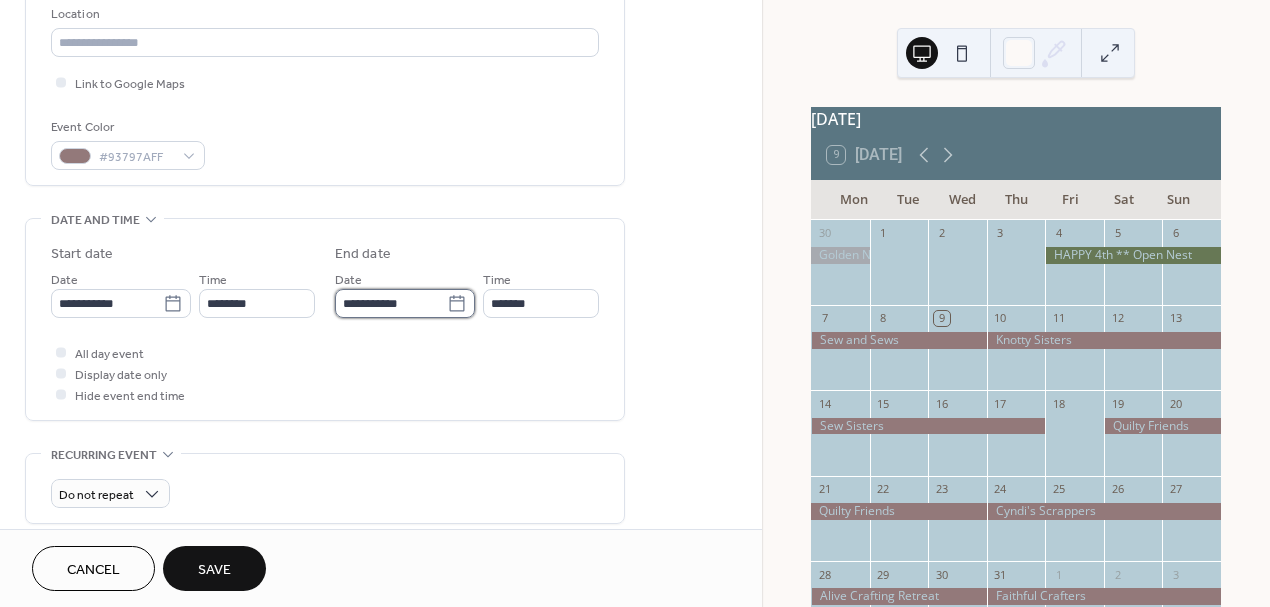 click on "**********" at bounding box center (391, 303) 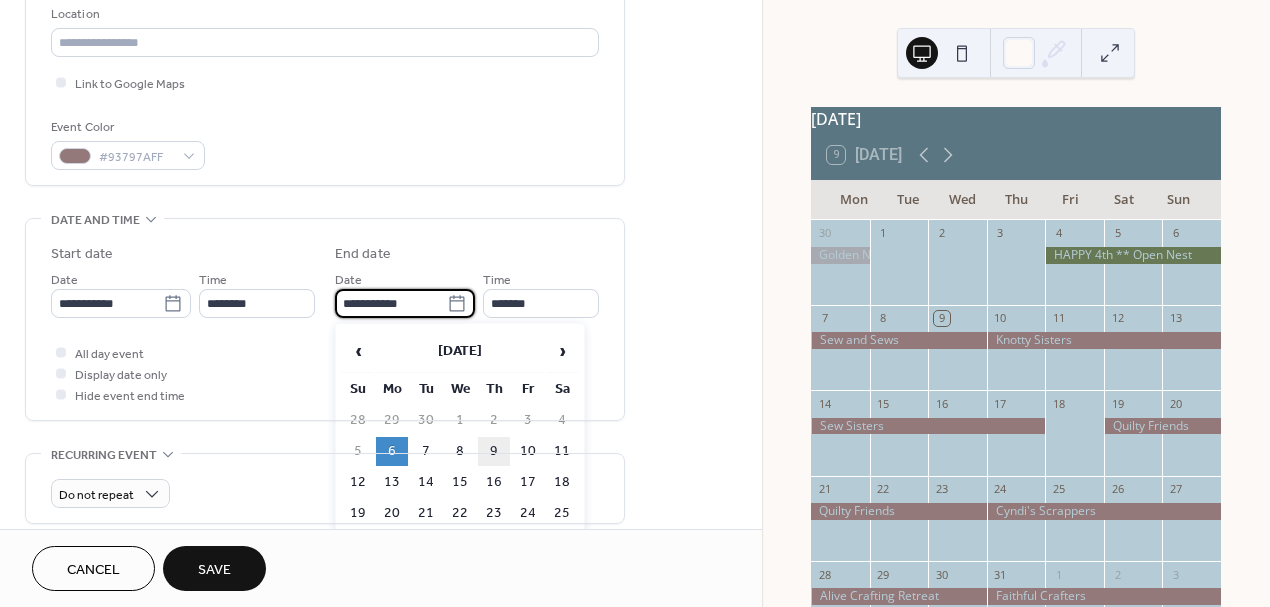 click on "9" at bounding box center [494, 451] 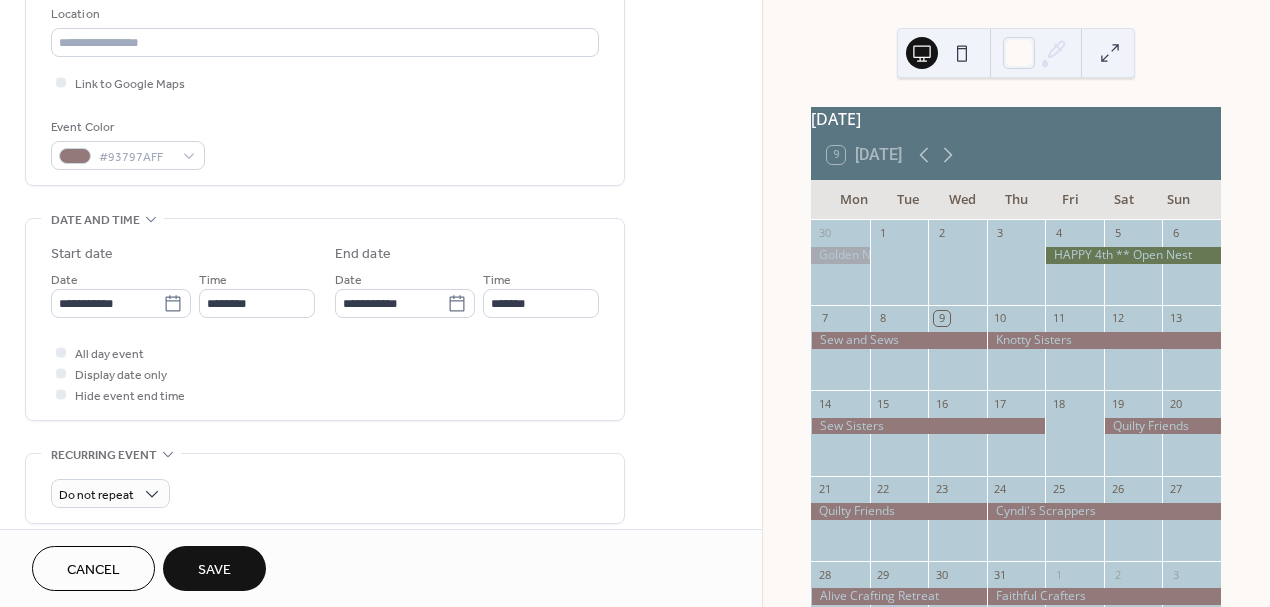 type on "**********" 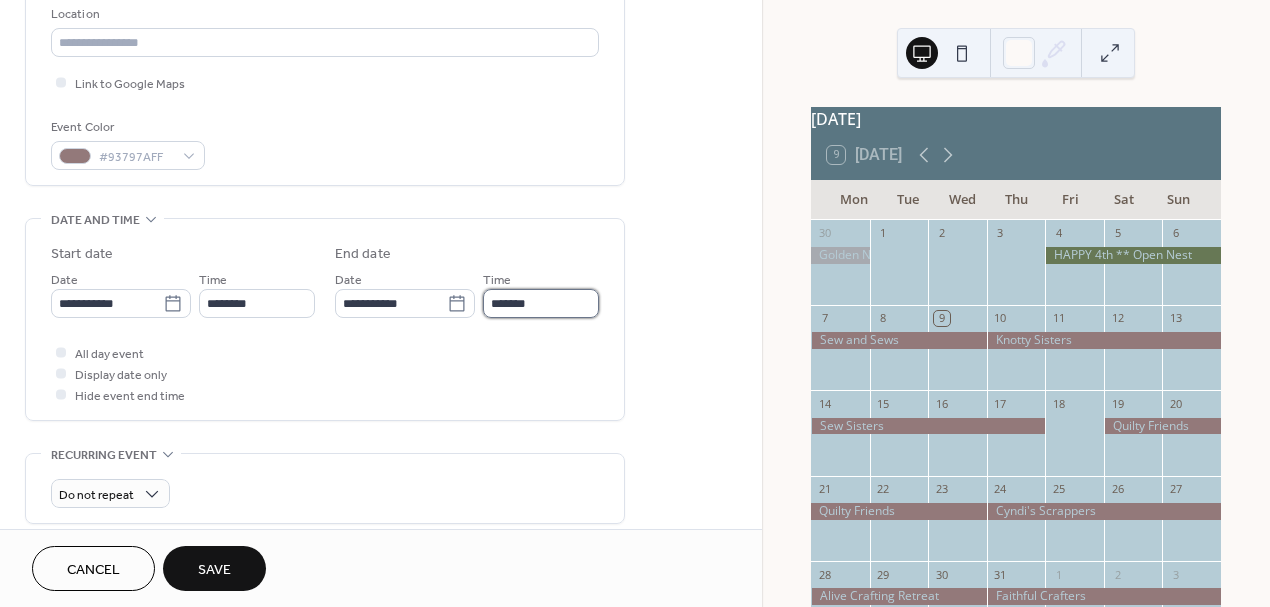 click on "*******" at bounding box center (541, 303) 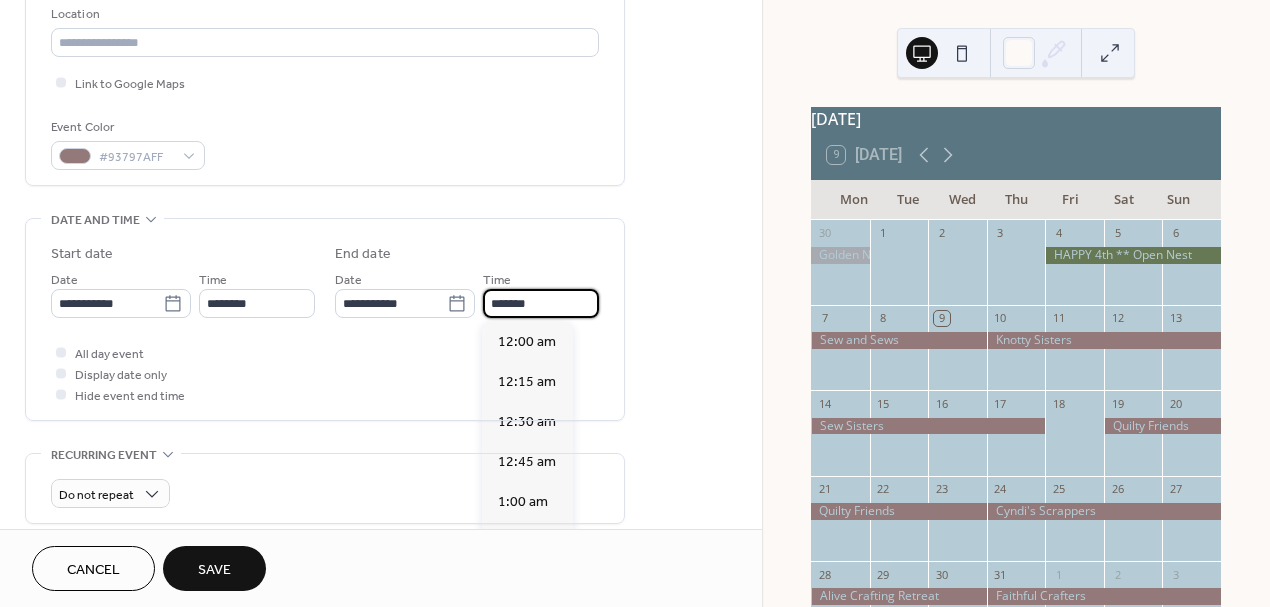 scroll, scrollTop: 2080, scrollLeft: 0, axis: vertical 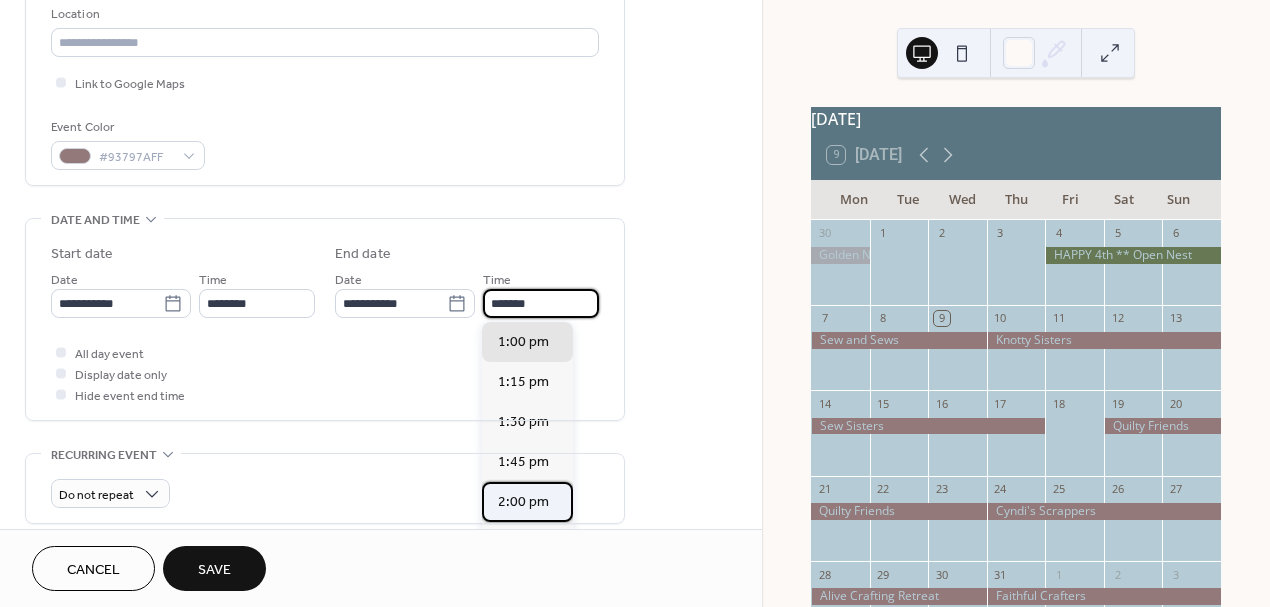 click on "2:00 pm" at bounding box center [523, 502] 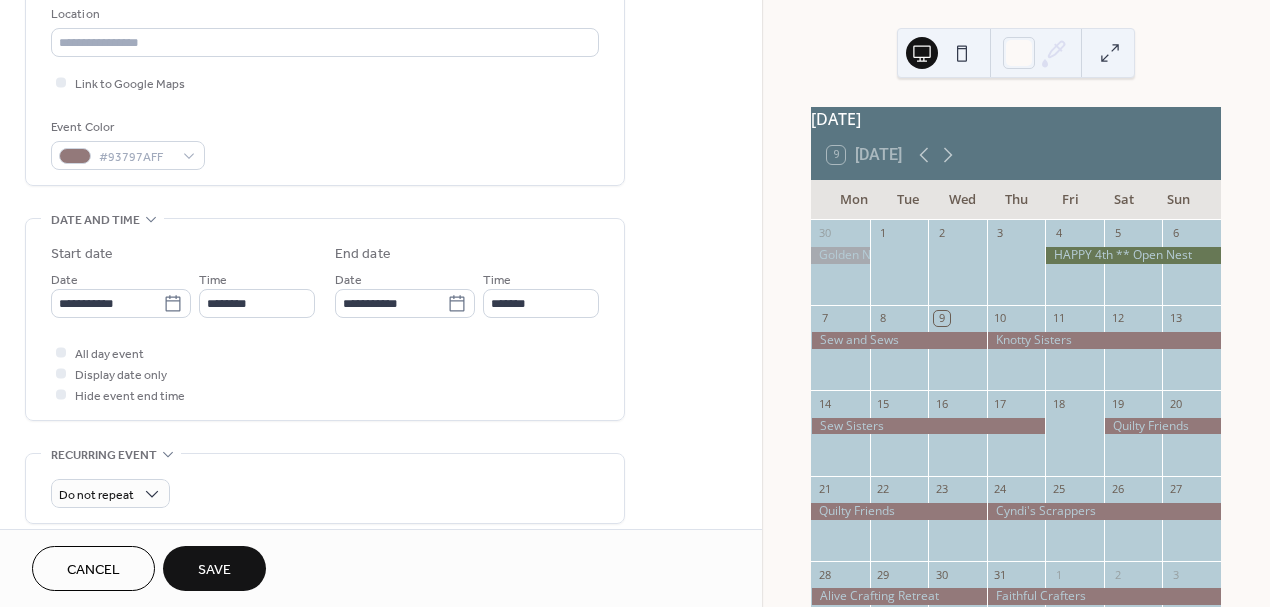 type on "*******" 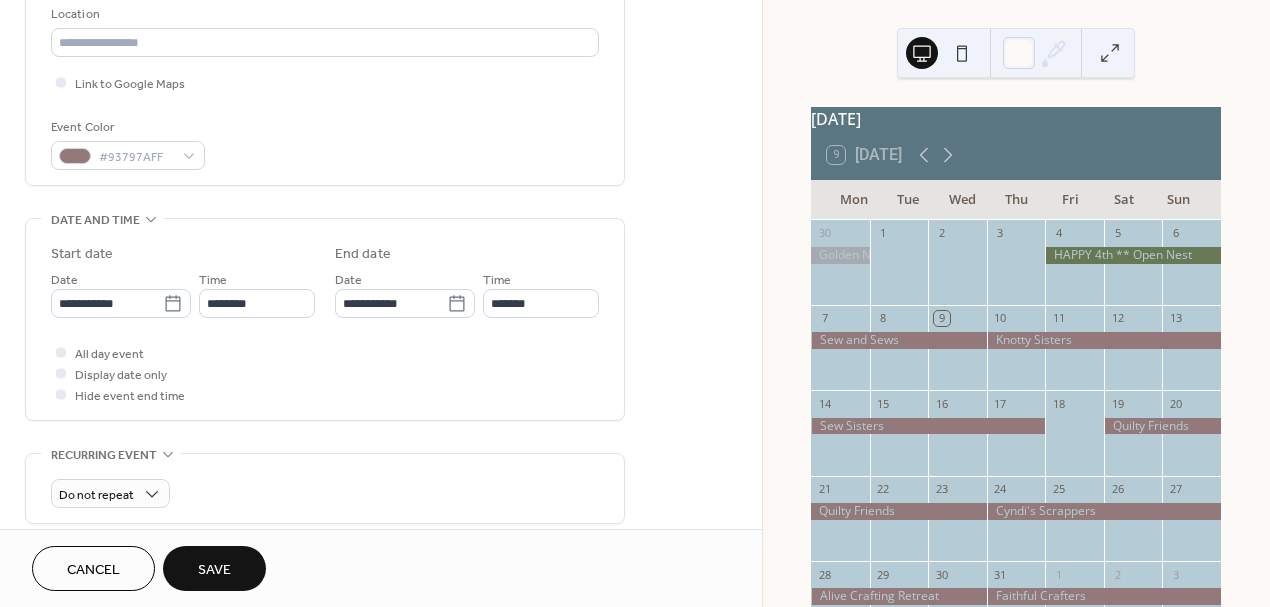 scroll, scrollTop: 524, scrollLeft: 0, axis: vertical 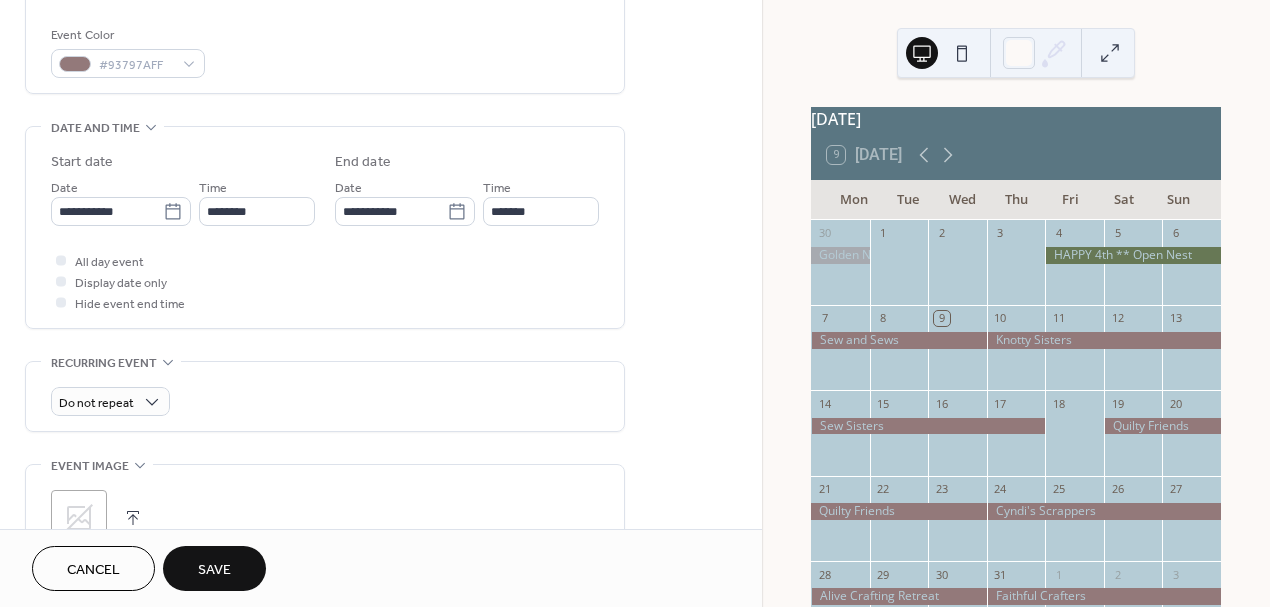 click on "Save" at bounding box center [214, 568] 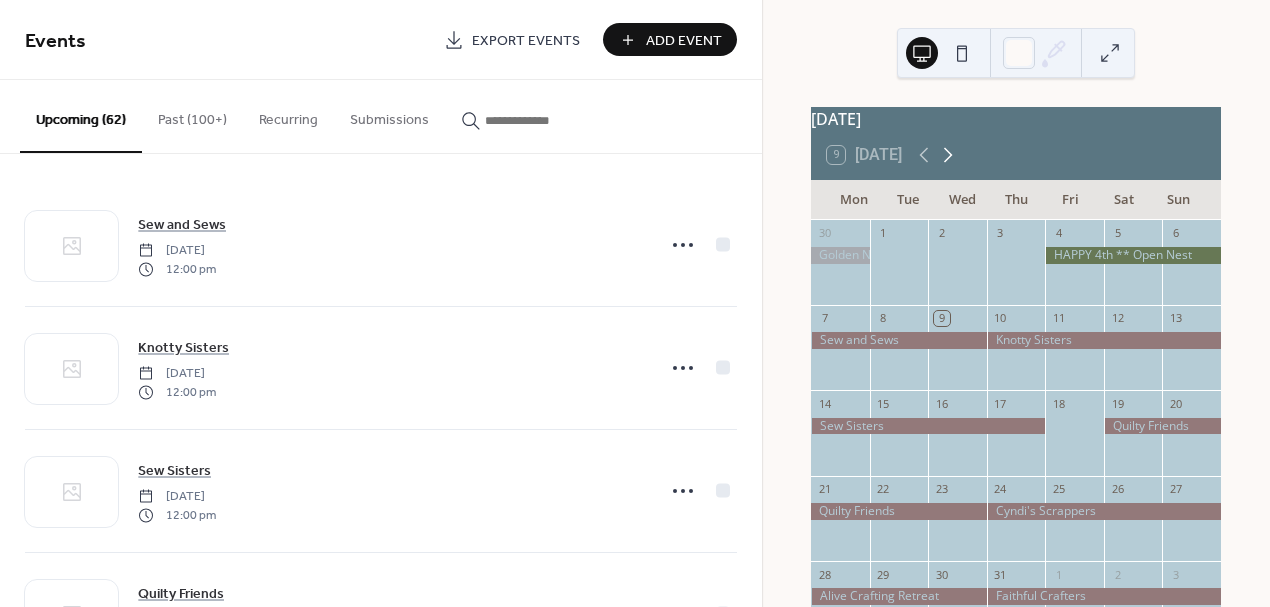 click 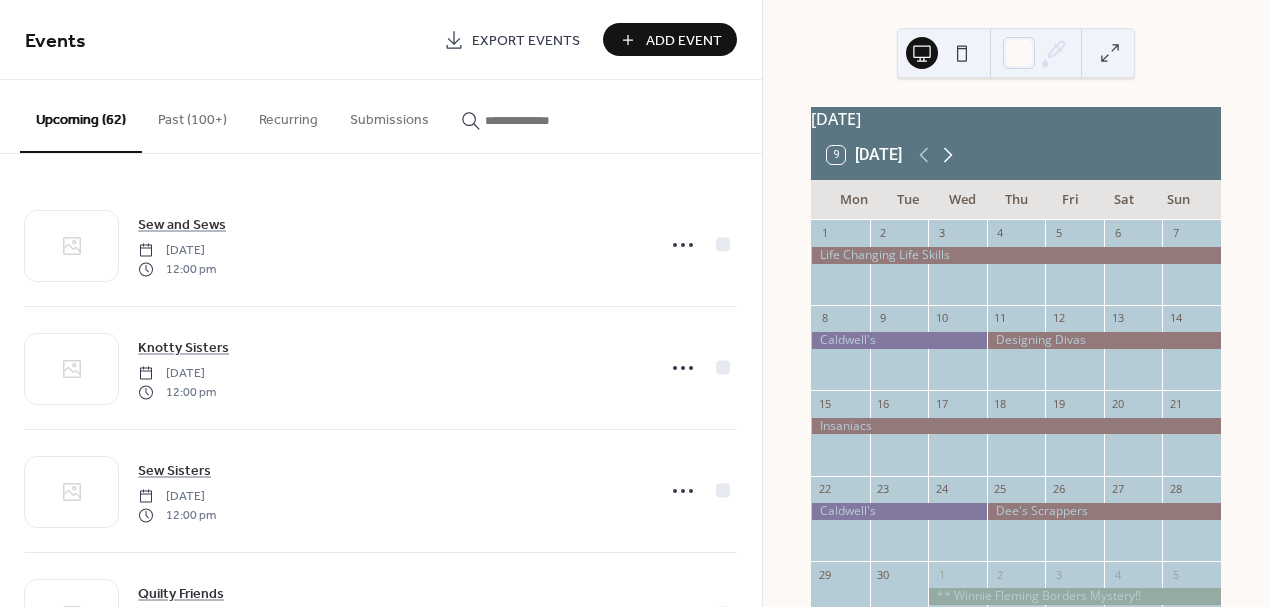 click 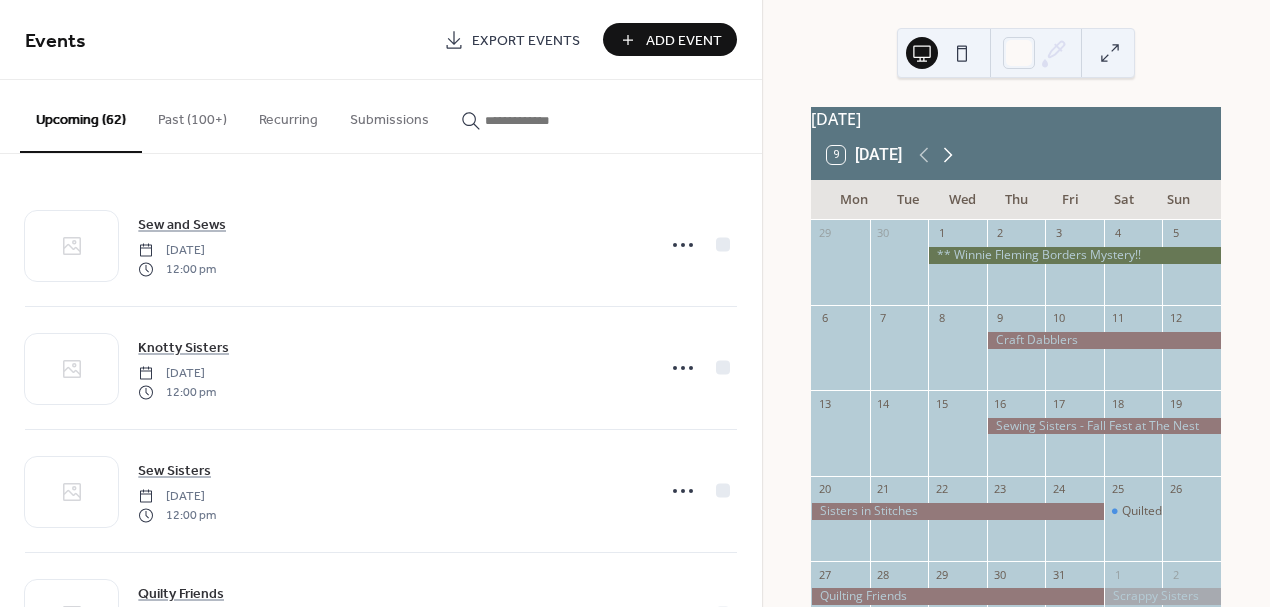 click 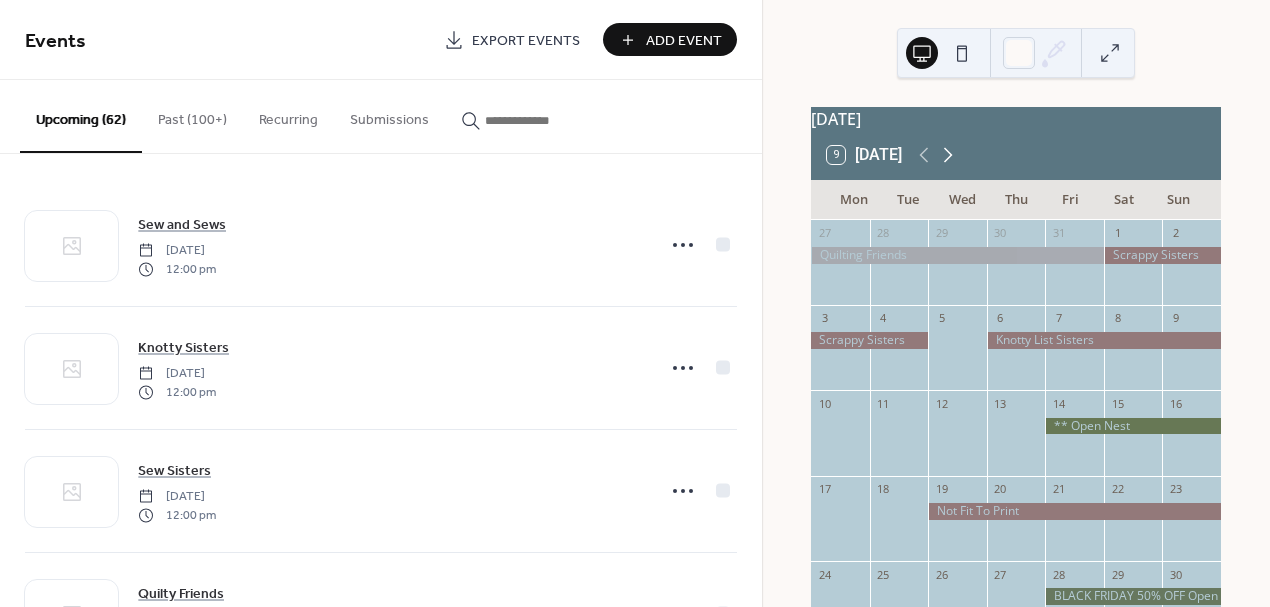 click 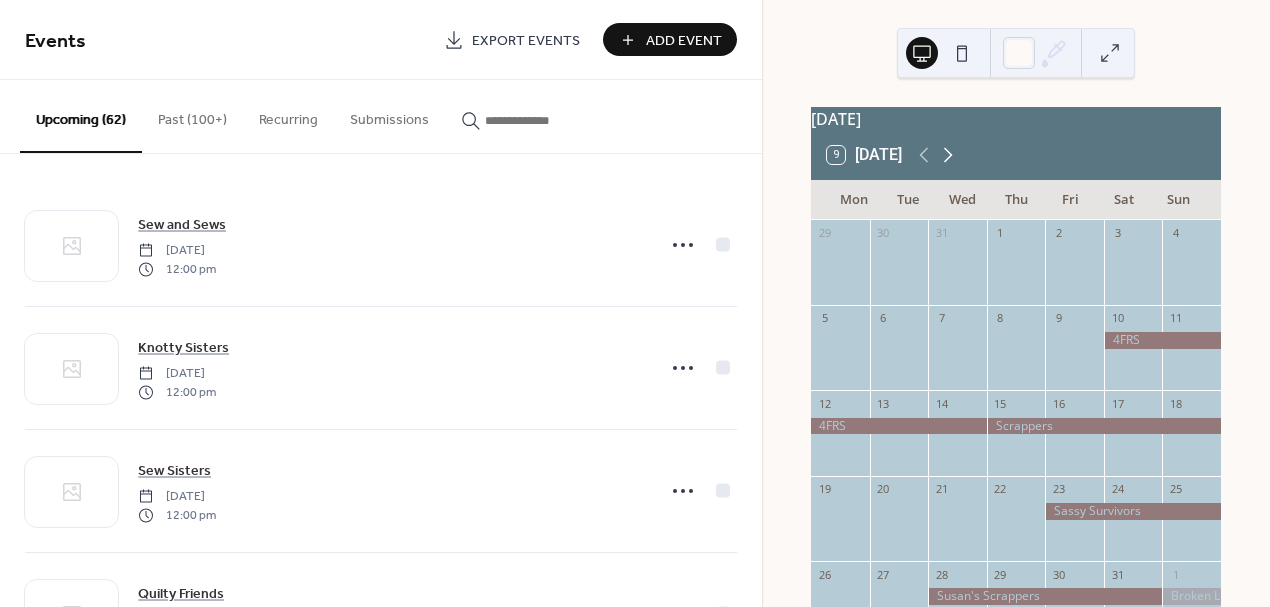 click 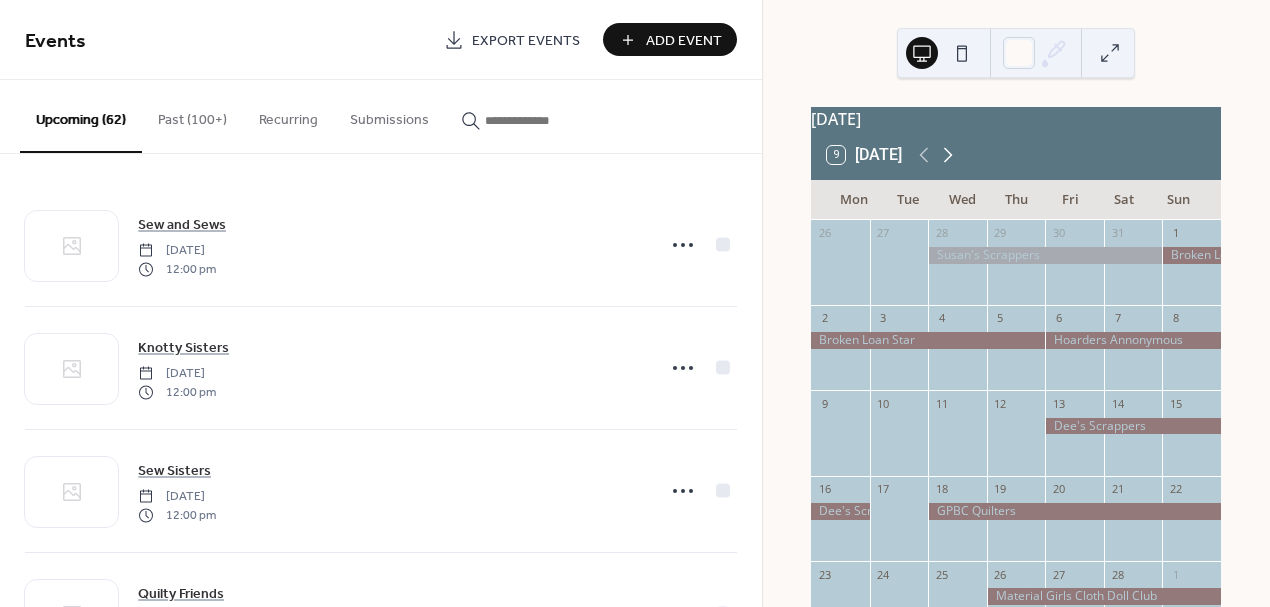 click 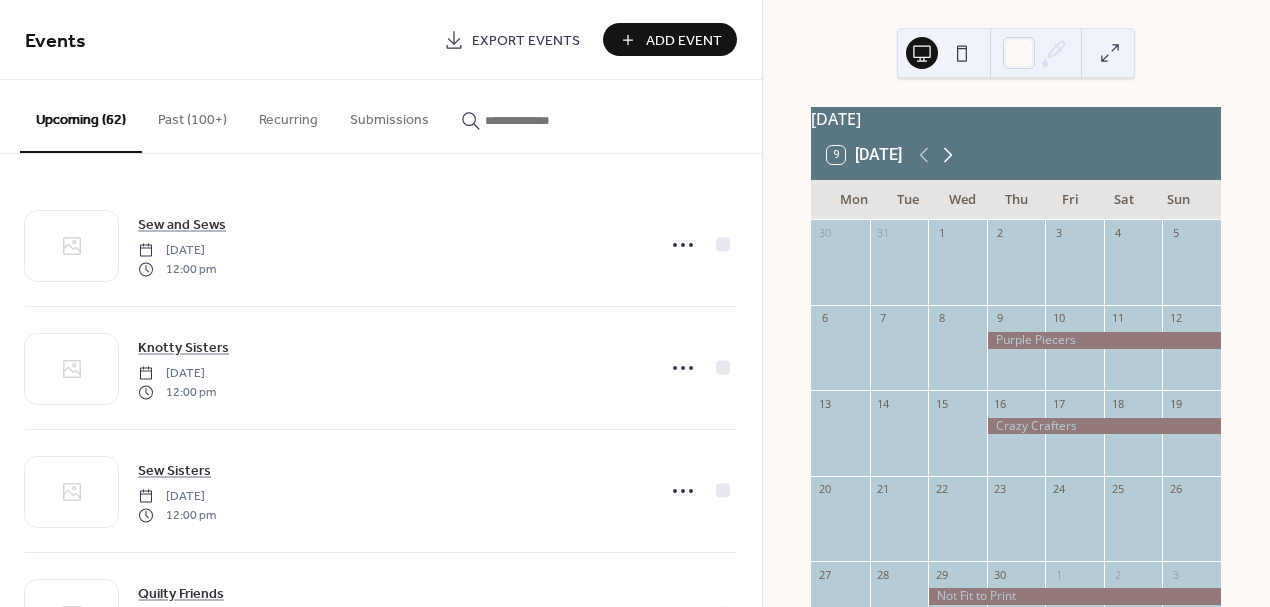click 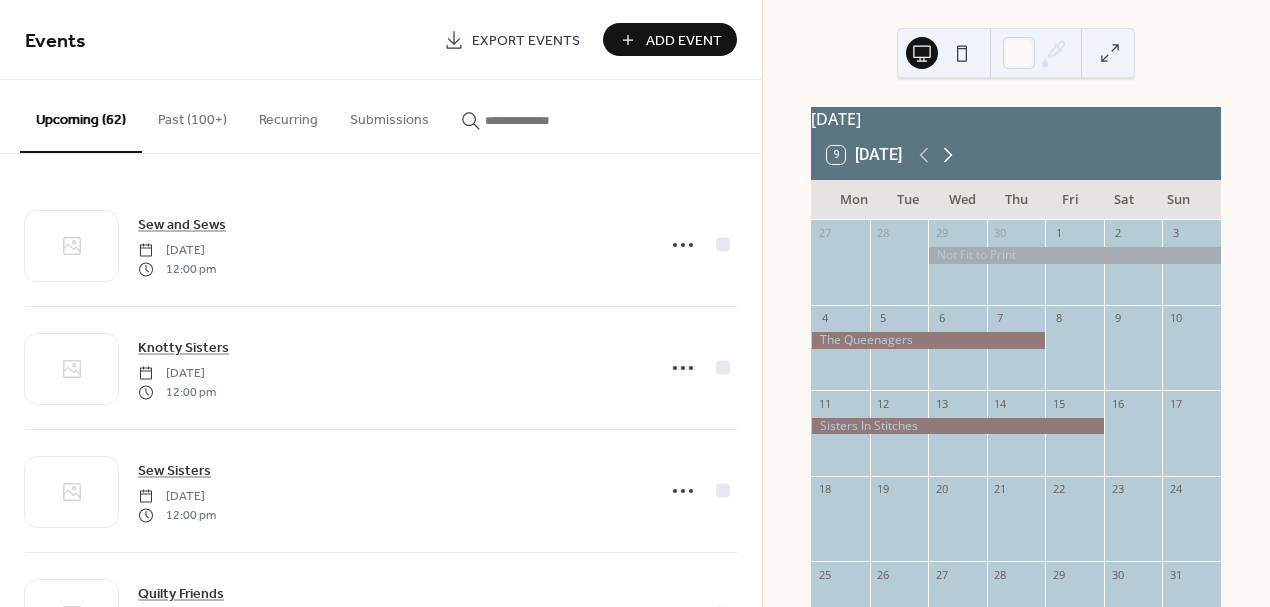 click 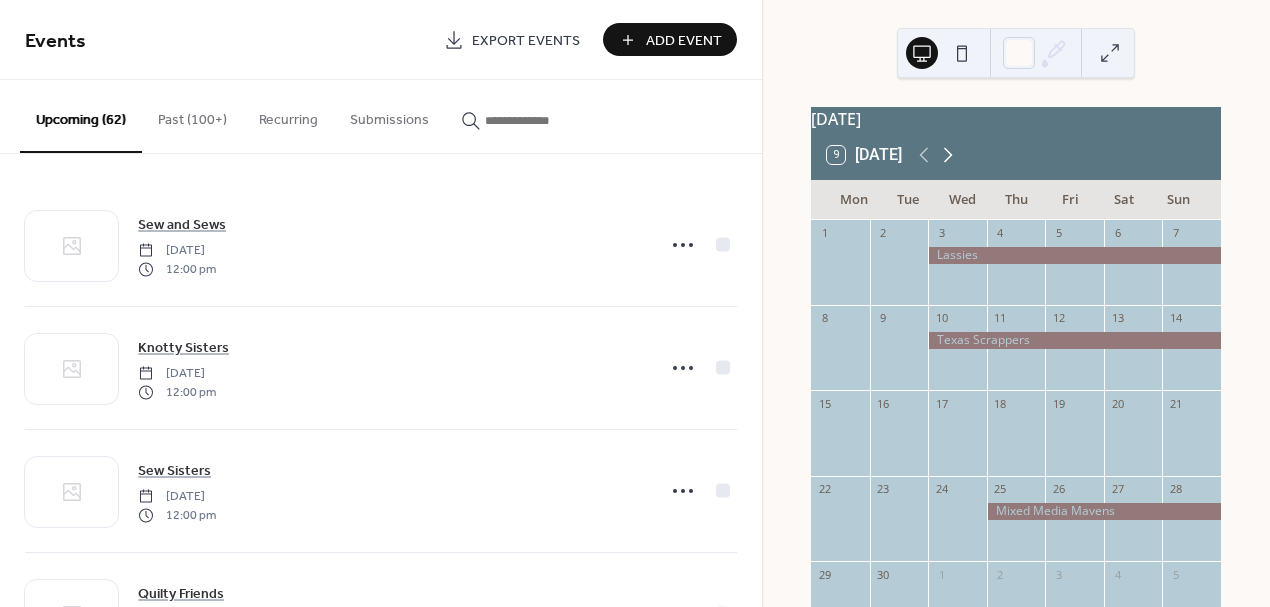 click 